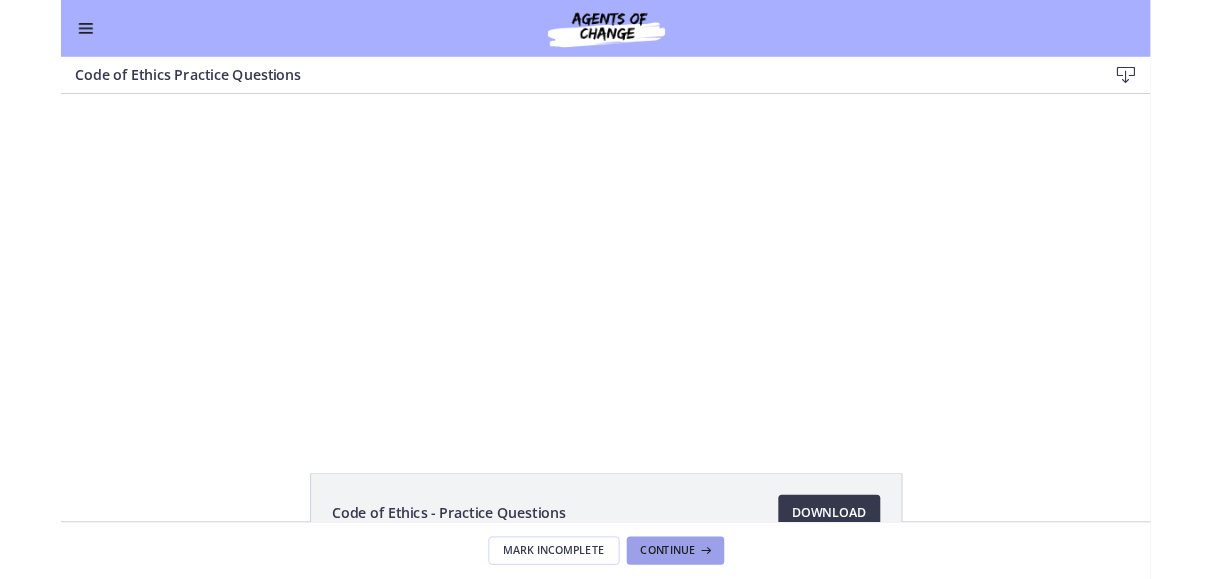 scroll, scrollTop: 0, scrollLeft: 0, axis: both 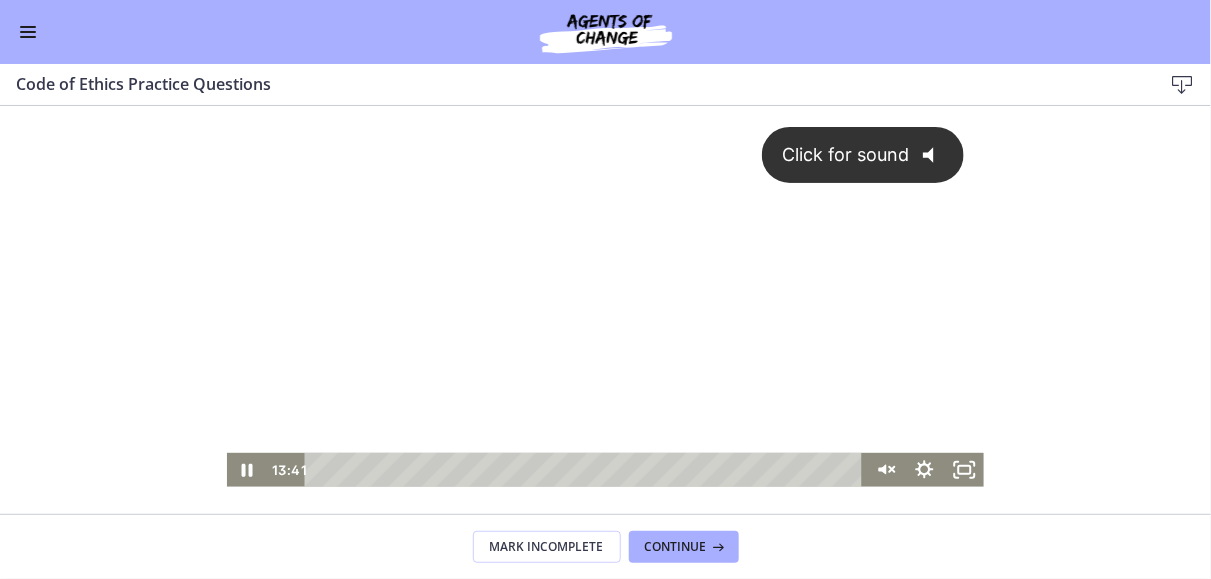 click on "@keyframes VOLUME_SMALL_WAVE_FLASH {
0% { opacity: 0; }
33% { opacity: 1; }
66% { opacity: 1; }
100% { opacity: 0; }
}
@keyframes VOLUME_LARGE_WAVE_FLASH {
0% { opacity: 0; }
33% { opacity: 1; }
66% { opacity: 1; }
100% { opacity: 0; }
}
.volume__small-wave {
animation: VOLUME_SMALL_WAVE_FLASH 2s infinite;
opacity: 0;
}
.volume__large-wave {
animation: VOLUME_LARGE_WAVE_FLASH 2s infinite .3s;
opacity: 0;
}" 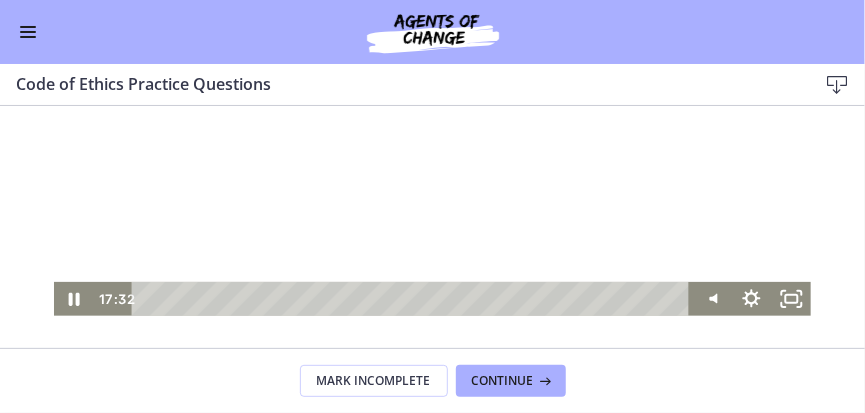 scroll, scrollTop: 57, scrollLeft: 0, axis: vertical 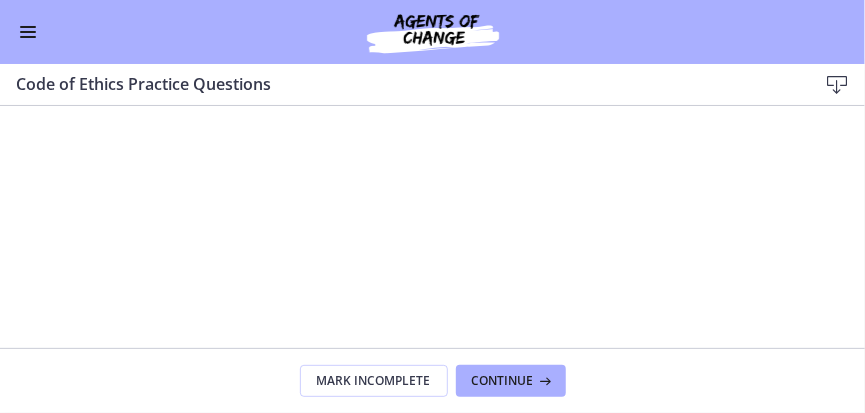 drag, startPoint x: 773, startPoint y: 282, endPoint x: 778, endPoint y: 308, distance: 26.476404 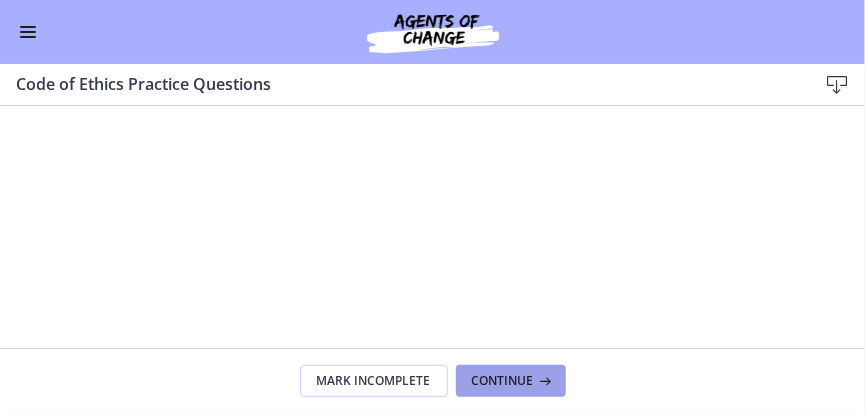 click on "Continue" at bounding box center [503, 381] 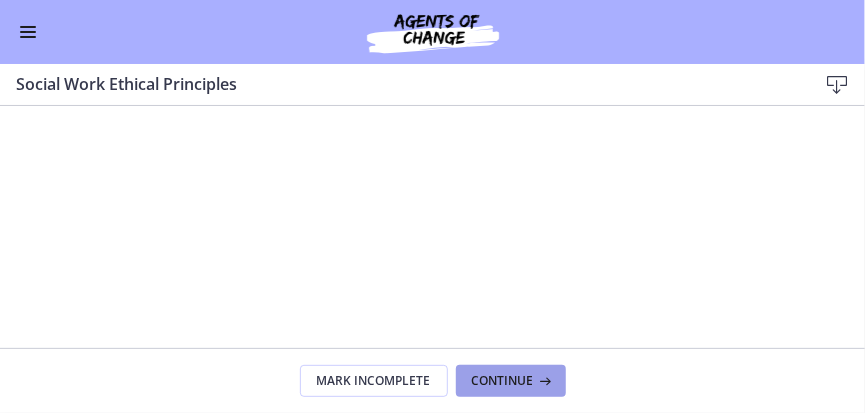 click on "Continue" at bounding box center [503, 381] 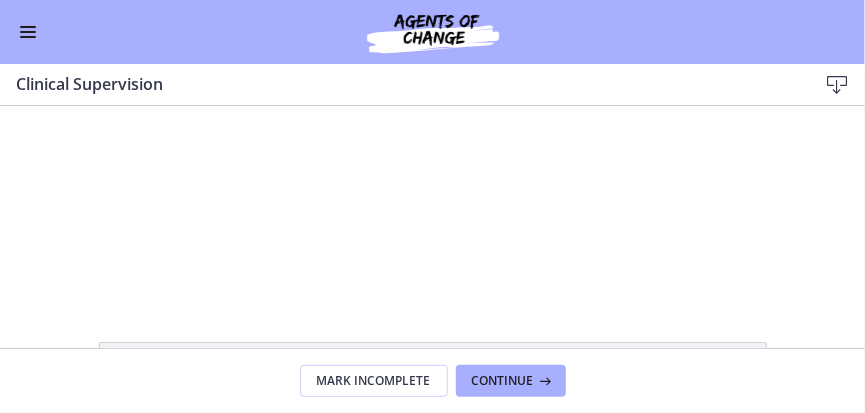 scroll, scrollTop: 0, scrollLeft: 0, axis: both 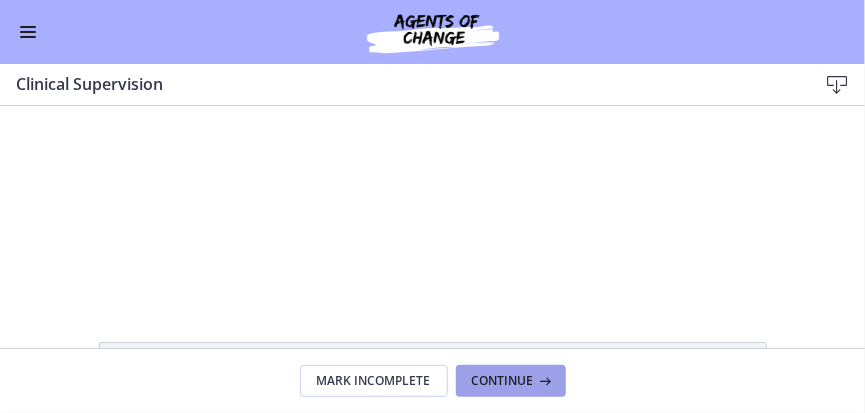 click on "Continue" at bounding box center (503, 381) 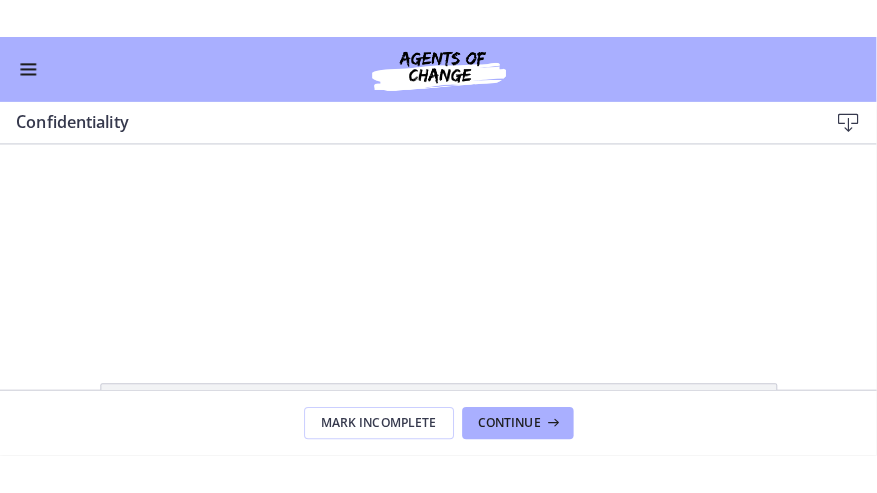 scroll, scrollTop: 0, scrollLeft: 0, axis: both 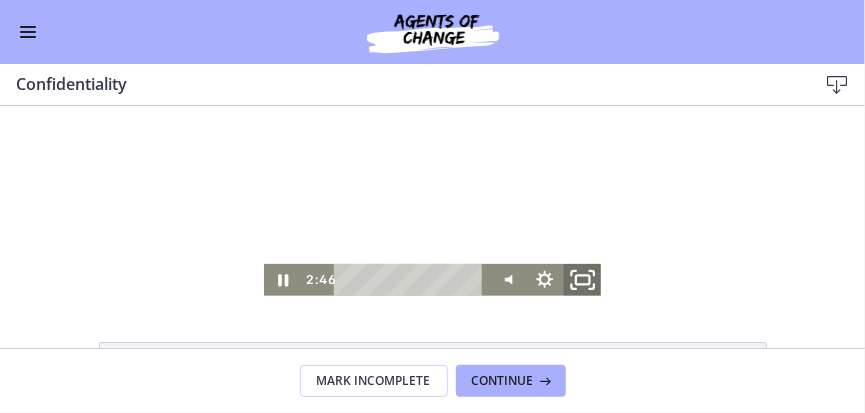 click 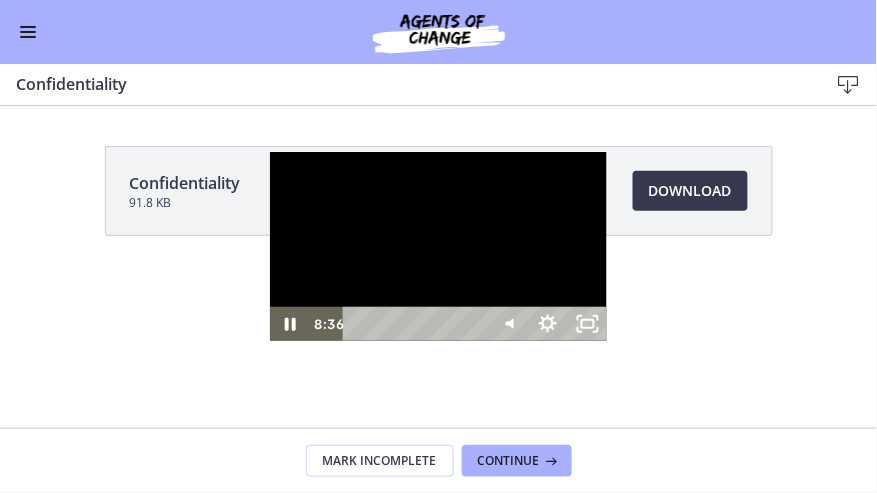 click on "8:36" at bounding box center [417, 324] 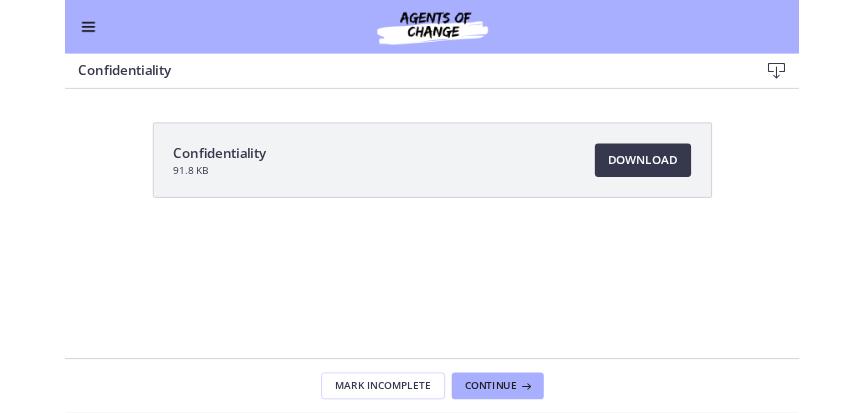scroll, scrollTop: 0, scrollLeft: 0, axis: both 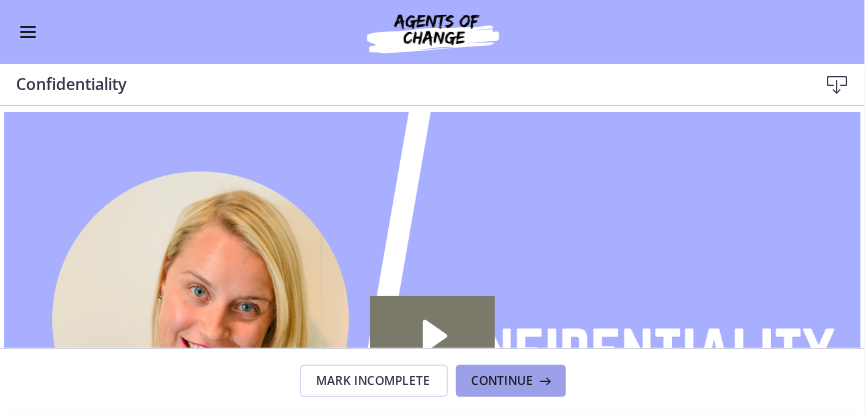 click on "Continue" at bounding box center [503, 381] 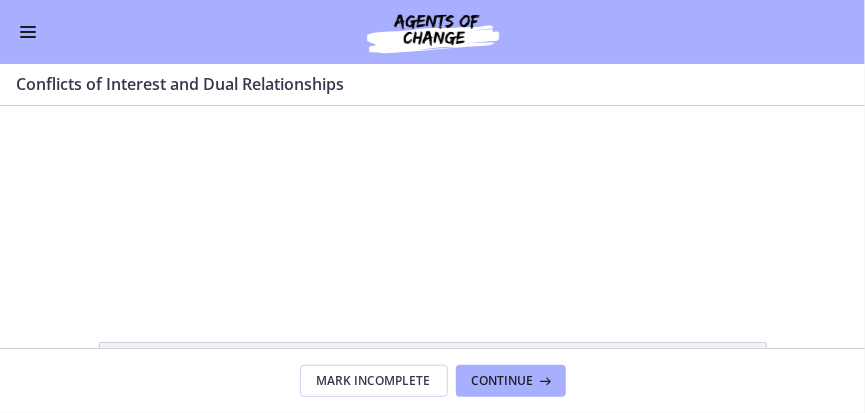 scroll, scrollTop: 0, scrollLeft: 0, axis: both 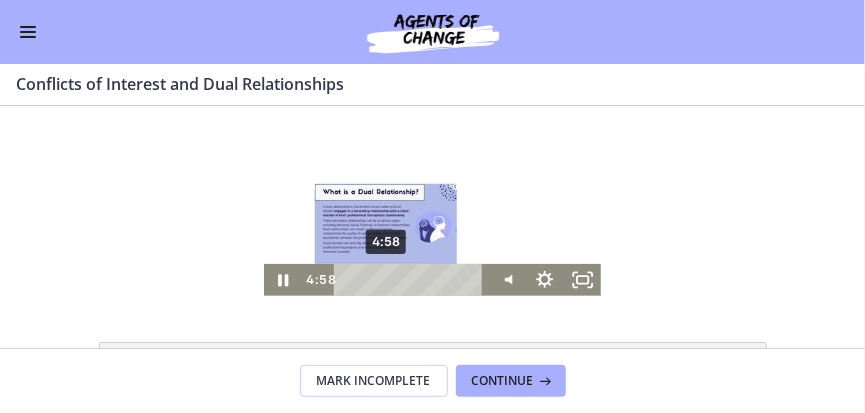 click on "4:58" at bounding box center (413, 279) 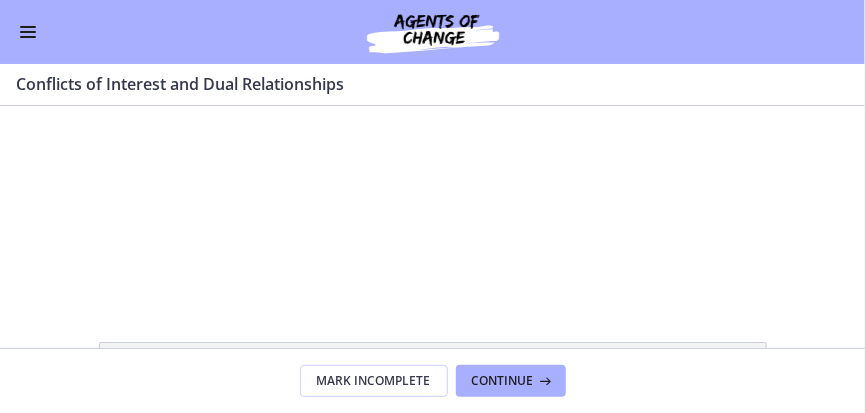 scroll, scrollTop: 0, scrollLeft: 0, axis: both 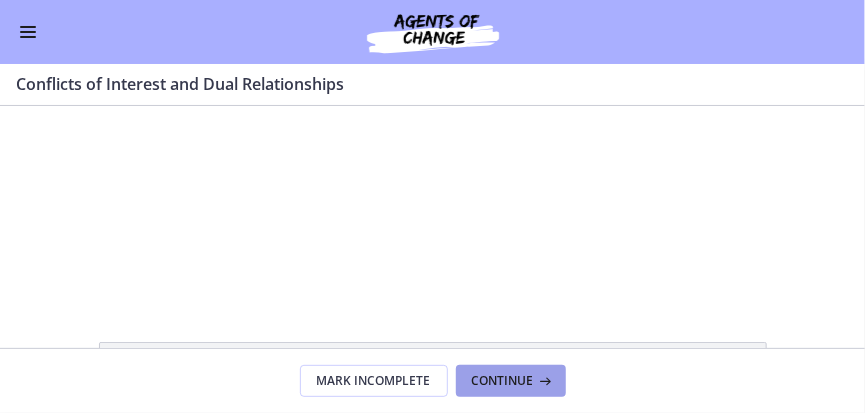 click on "Continue" at bounding box center [503, 381] 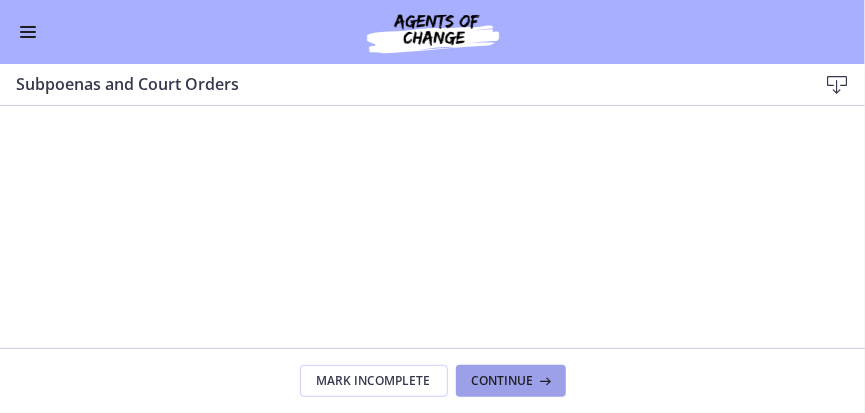 click on "Continue" at bounding box center (503, 381) 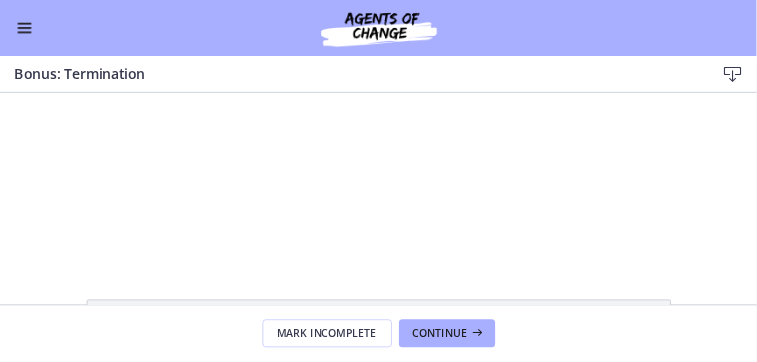 scroll, scrollTop: 0, scrollLeft: 0, axis: both 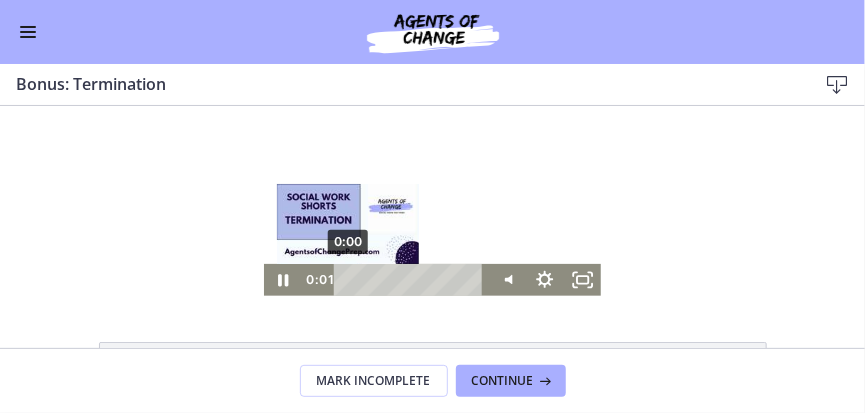 click on "0:00" at bounding box center (413, 279) 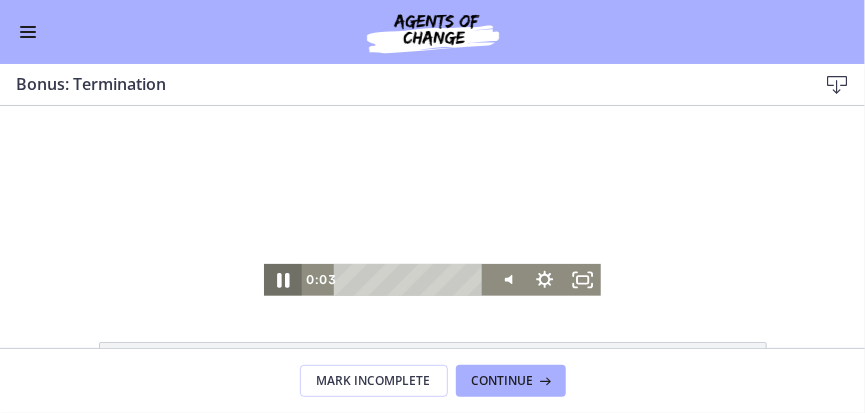 click 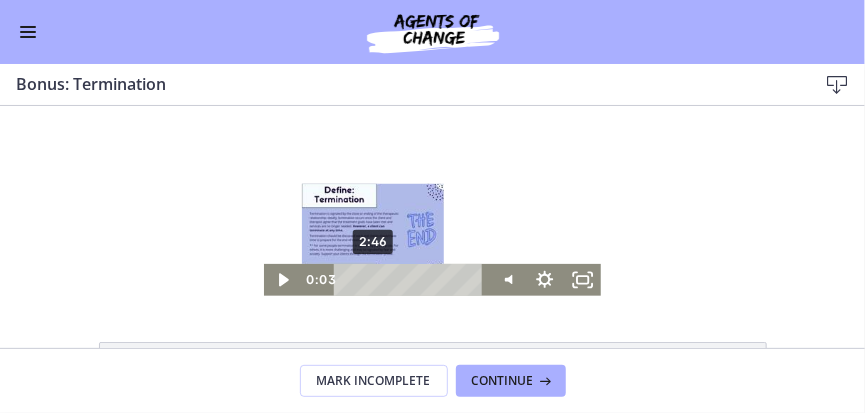 click on "2:46" at bounding box center [413, 279] 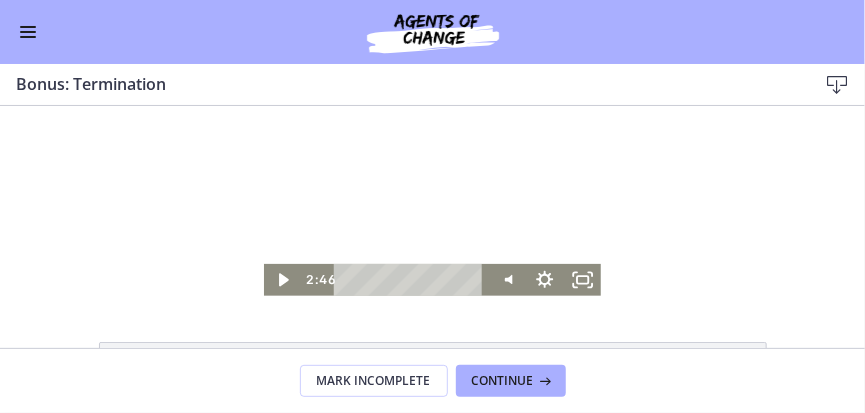click at bounding box center (433, 200) 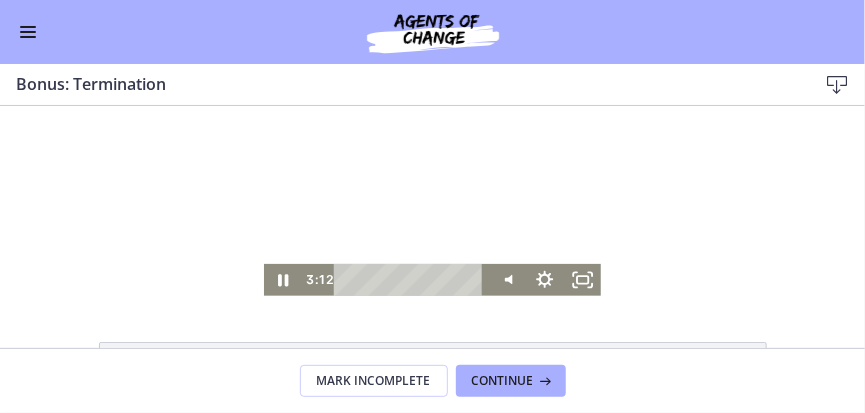 click at bounding box center [433, 200] 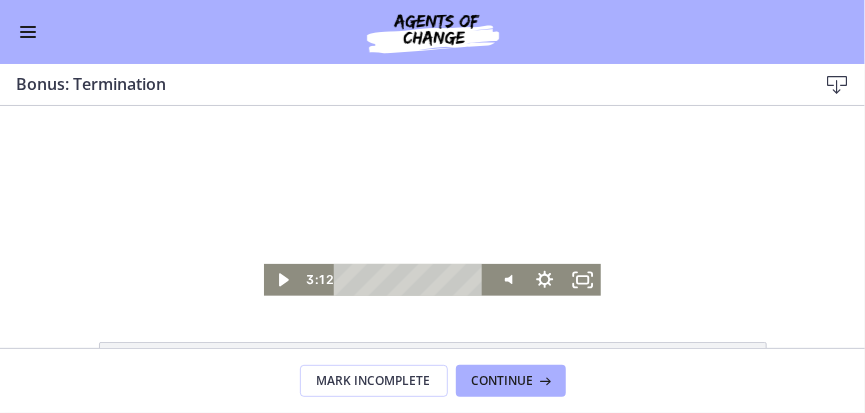click at bounding box center [433, 200] 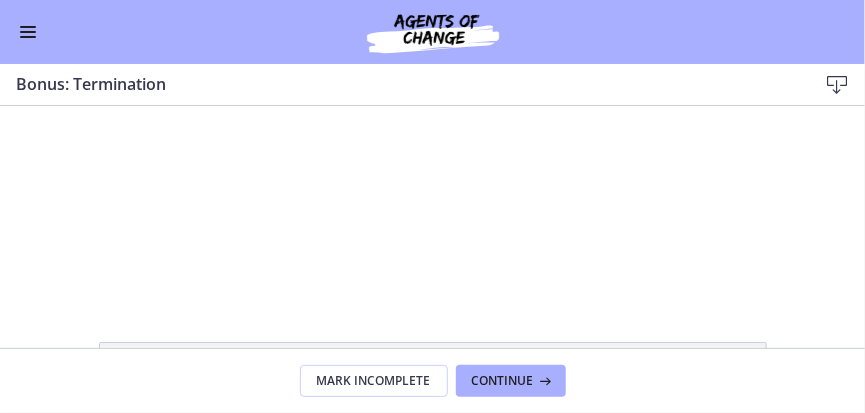 type 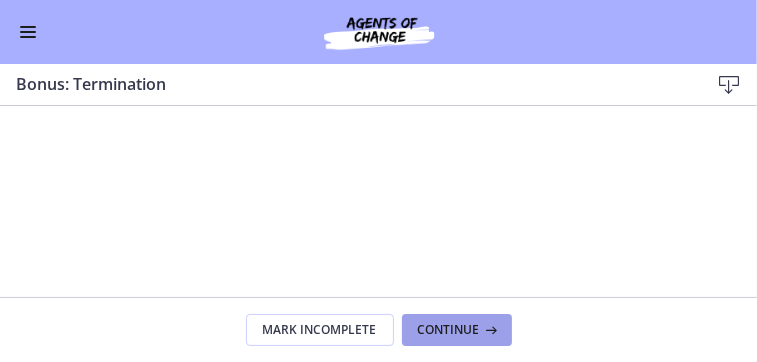 click on "Continue" at bounding box center [449, 330] 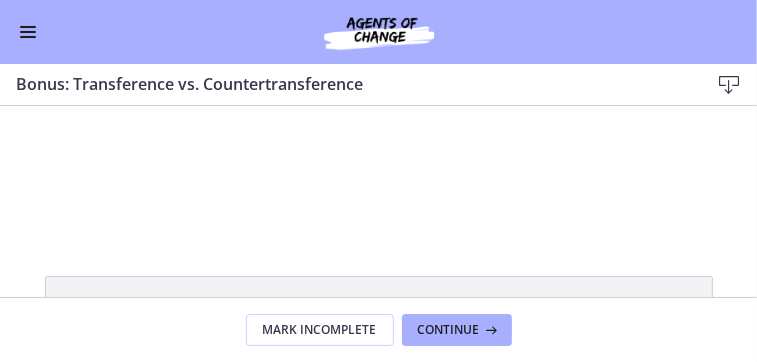 scroll, scrollTop: 0, scrollLeft: 0, axis: both 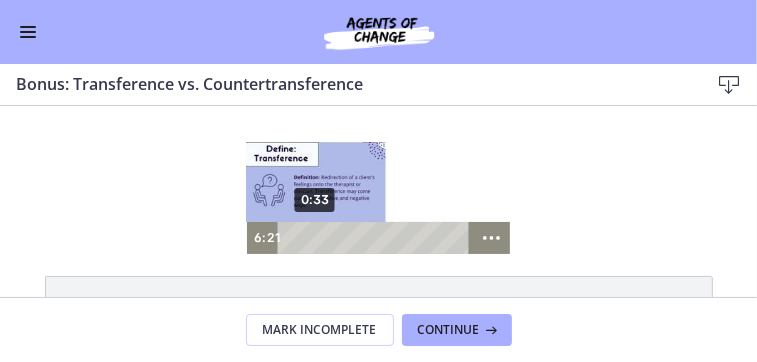 click on "0:33" at bounding box center (375, 237) 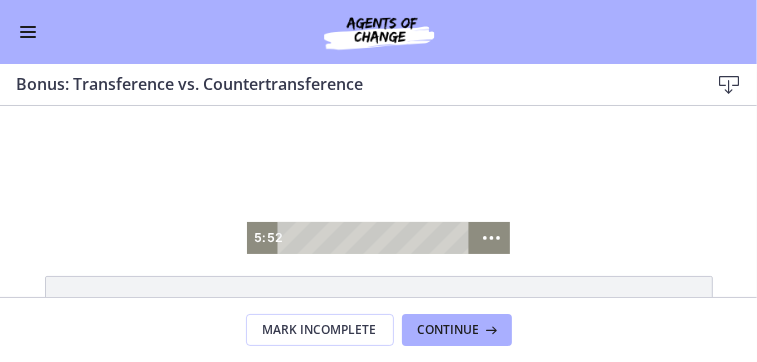 click at bounding box center [378, 179] 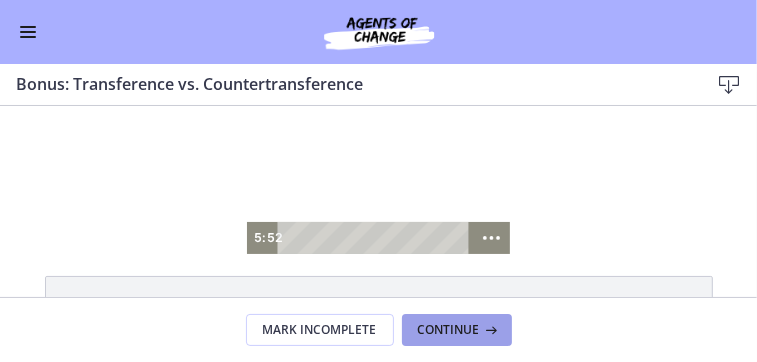 click on "Continue" at bounding box center [449, 330] 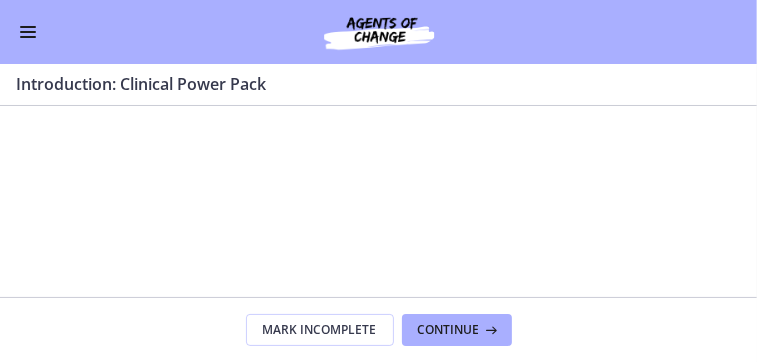 scroll, scrollTop: 0, scrollLeft: 0, axis: both 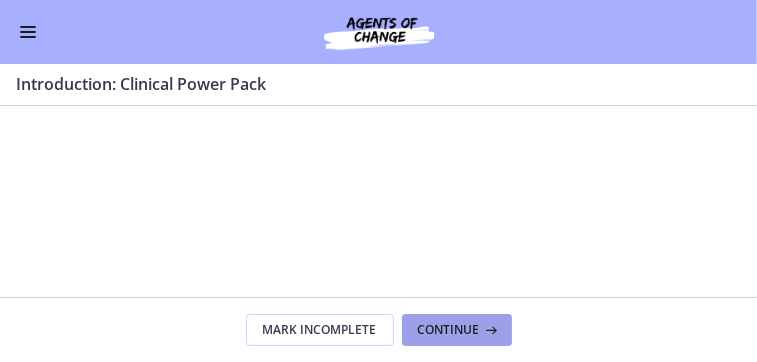 click on "Continue" at bounding box center (449, 330) 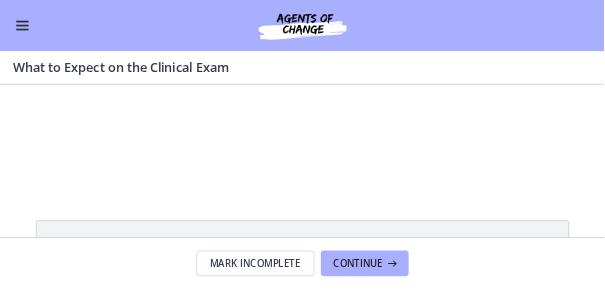 scroll, scrollTop: 0, scrollLeft: 0, axis: both 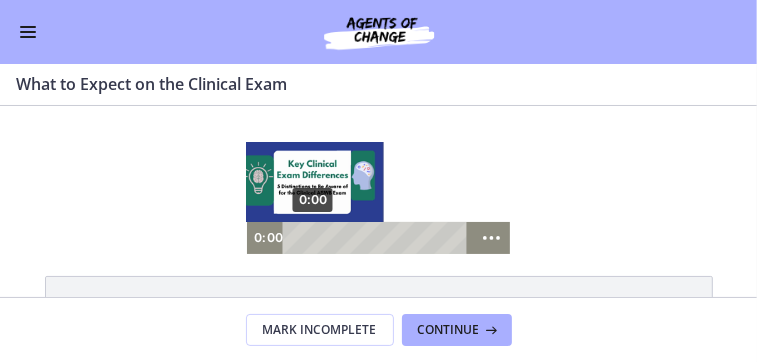 click on "0:00" at bounding box center (377, 237) 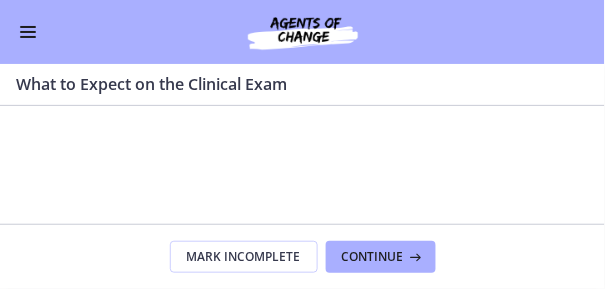 scroll, scrollTop: 40, scrollLeft: 0, axis: vertical 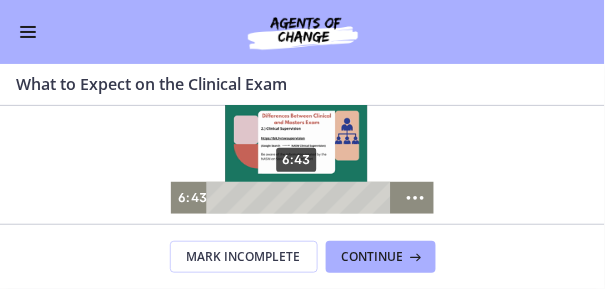 click on "6:43" at bounding box center (301, 197) 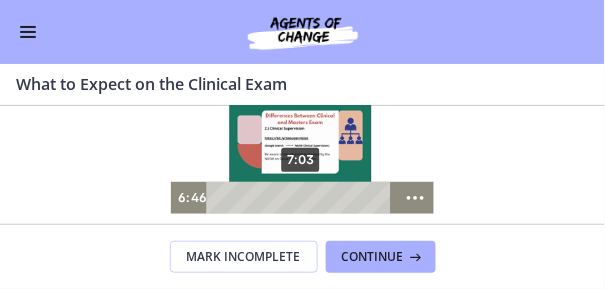 click on "7:03" at bounding box center (301, 197) 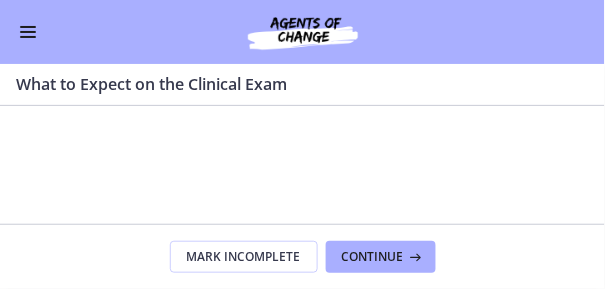 scroll, scrollTop: 40, scrollLeft: 0, axis: vertical 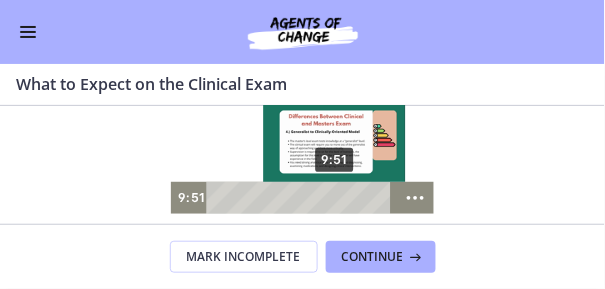 click on "9:51" at bounding box center [301, 197] 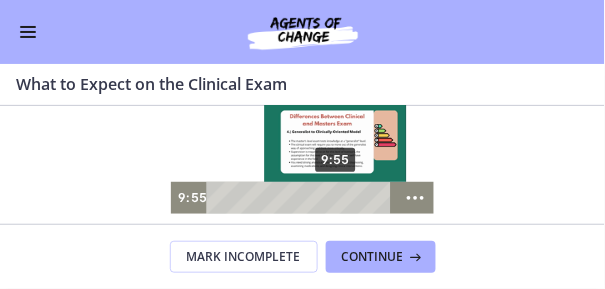 click on "9:55" at bounding box center (301, 197) 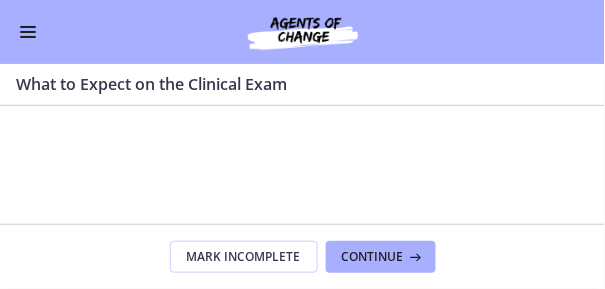 scroll, scrollTop: 40, scrollLeft: 0, axis: vertical 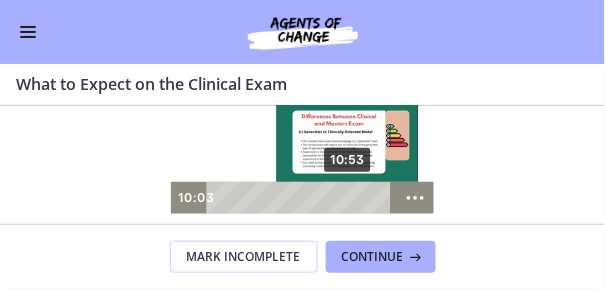 click on "10:53" at bounding box center [301, 197] 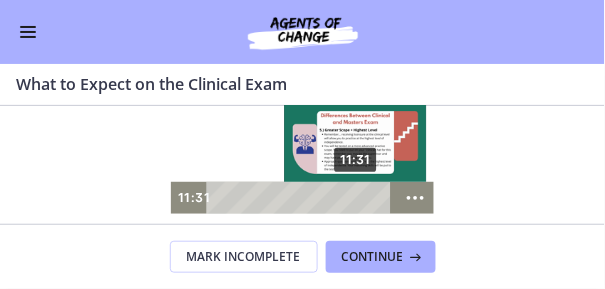 click on "11:31" at bounding box center [301, 197] 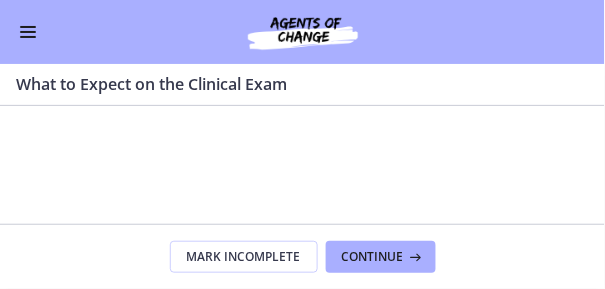click on "Click for sound
@keyframes VOLUME_SMALL_WAVE_FLASH {
0% { opacity: 0; }
33% { opacity: 1; }
66% { opacity: 1; }
100% { opacity: 0; }
}
@keyframes VOLUME_LARGE_WAVE_FLASH {
0% { opacity: 0; }
33% { opacity: 1; }
66% { opacity: 1; }
100% { opacity: 0; }
}
.volume__small-wave {
animation: VOLUME_SMALL_WAVE_FLASH 2s infinite;
opacity: 0;
}
.volume__large-wave {
animation: VOLUME_LARGE_WAVE_FLASH 2s infinite .3s;
opacity: 0;
}
12:26 13:41" at bounding box center [302, 139] 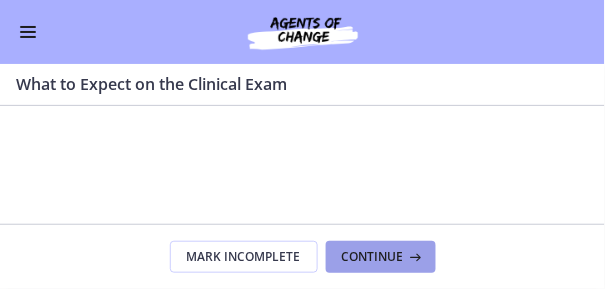 click on "Continue" at bounding box center [373, 257] 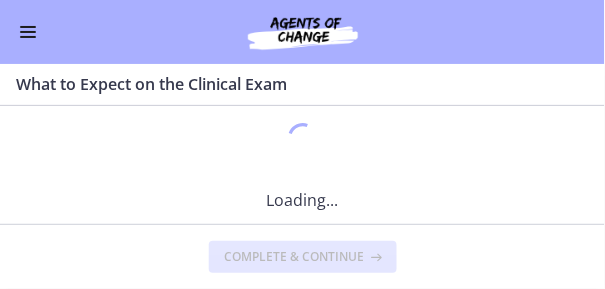 scroll, scrollTop: 0, scrollLeft: 0, axis: both 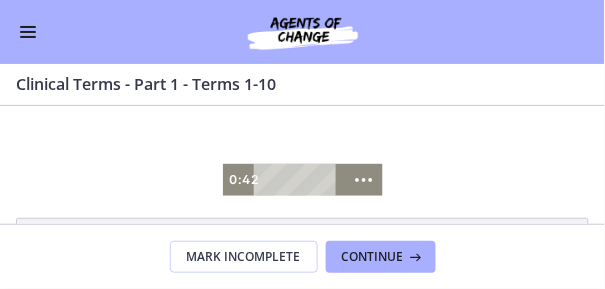 click at bounding box center [303, 150] 